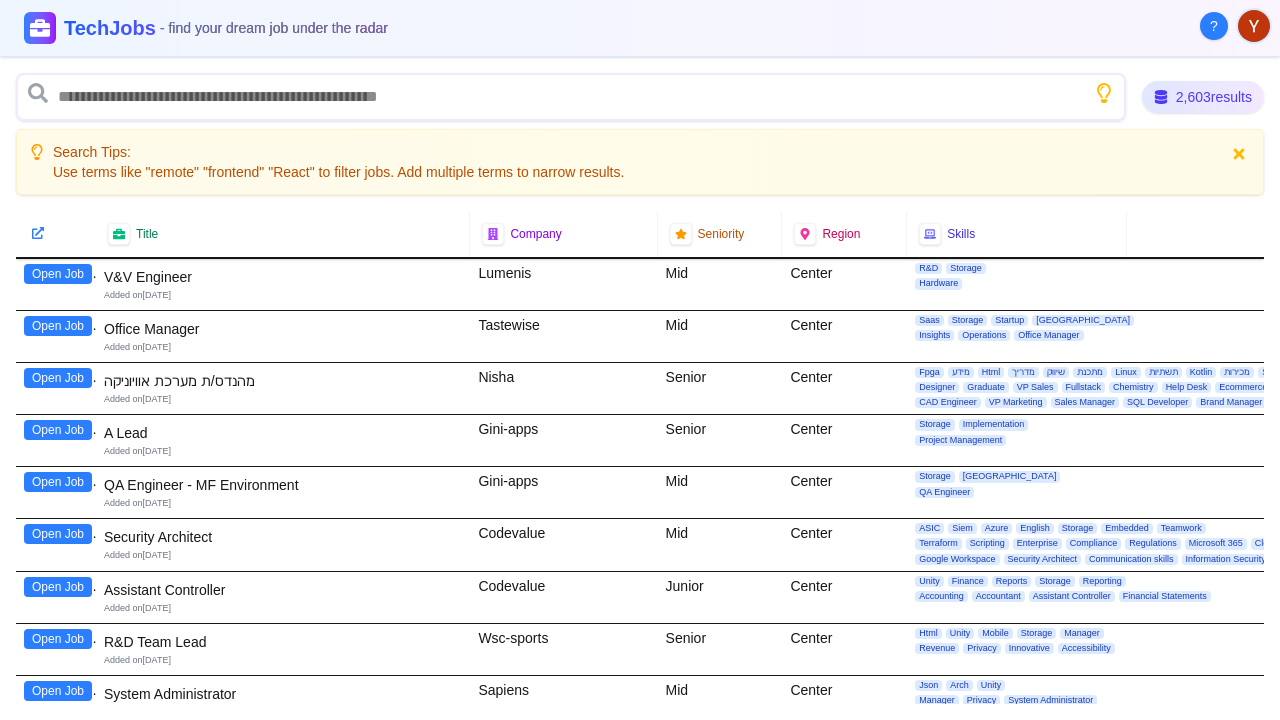 scroll, scrollTop: 0, scrollLeft: 0, axis: both 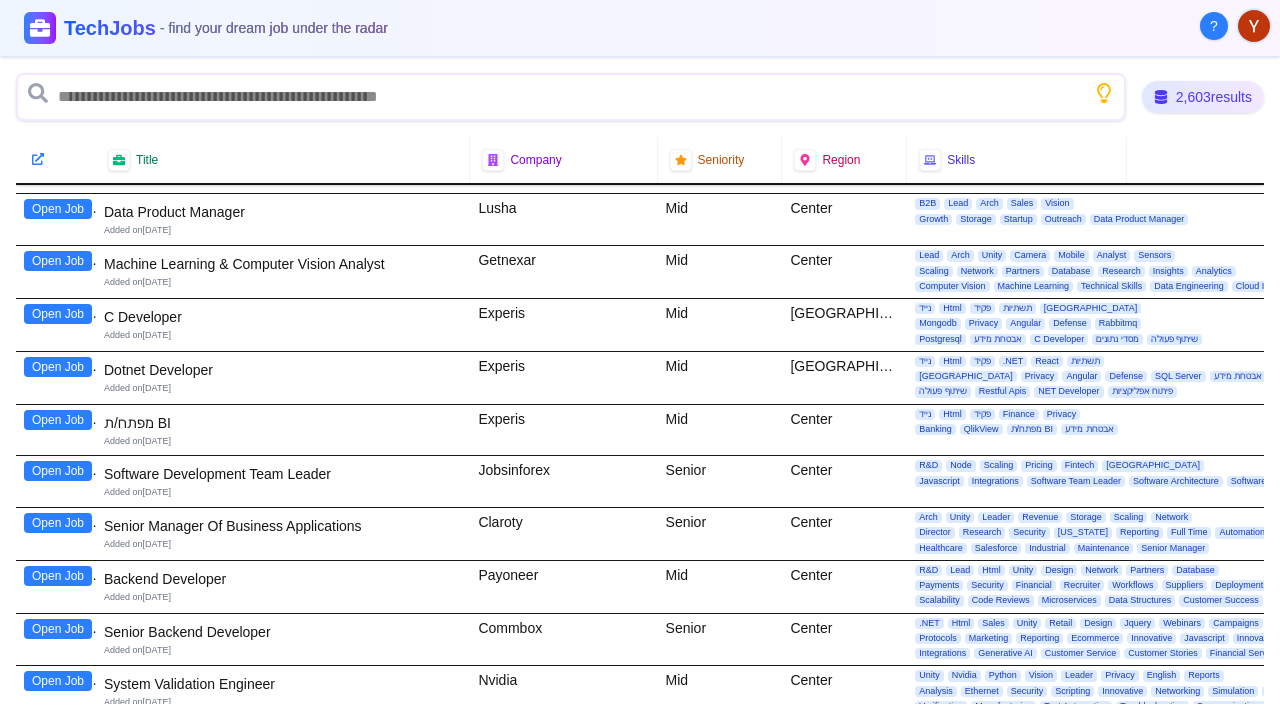 click on "Open Job" at bounding box center [58, -4661] 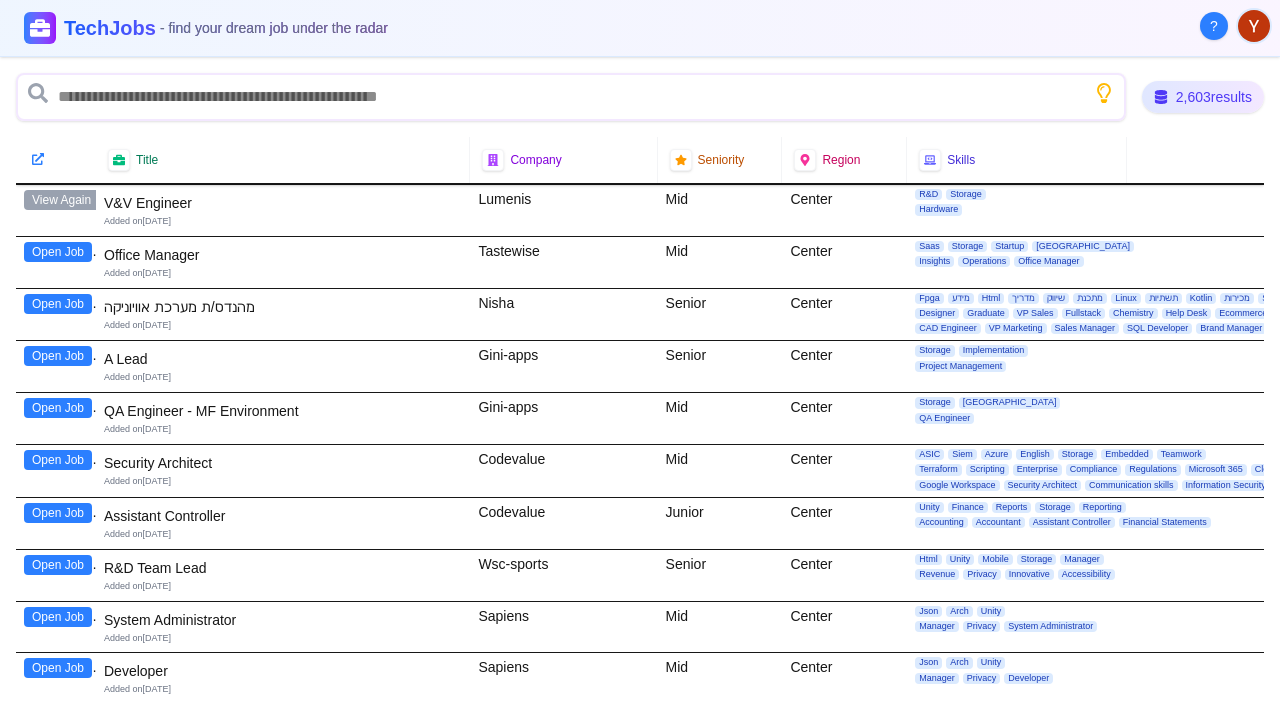 click on "Open Job" at bounding box center (58, 252) 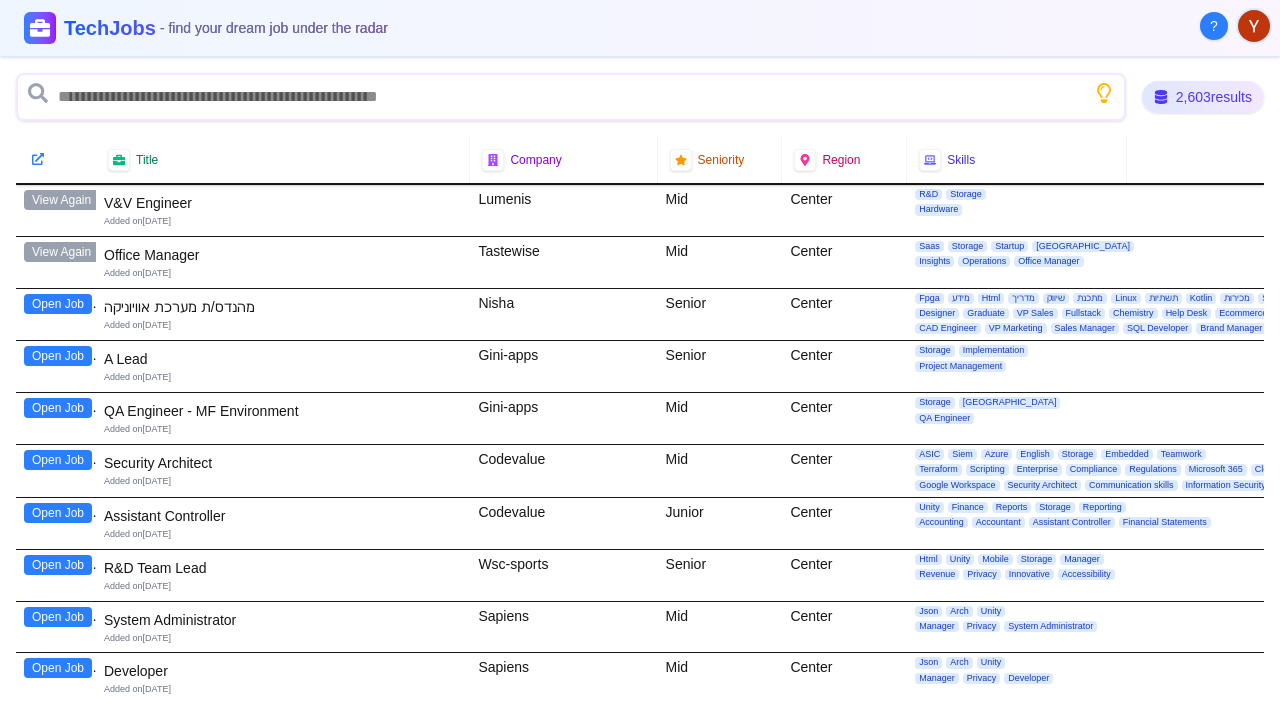 click on "Open Job" at bounding box center (58, 304) 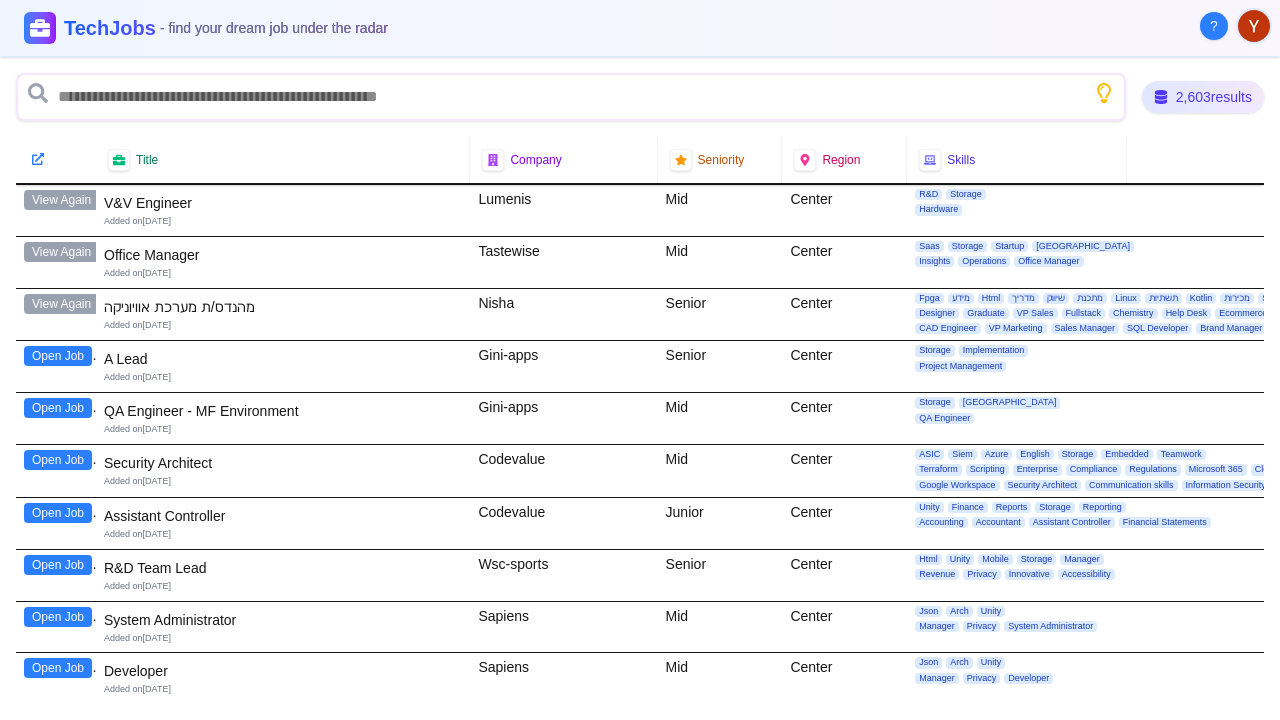 click on "Open Job" at bounding box center (58, 356) 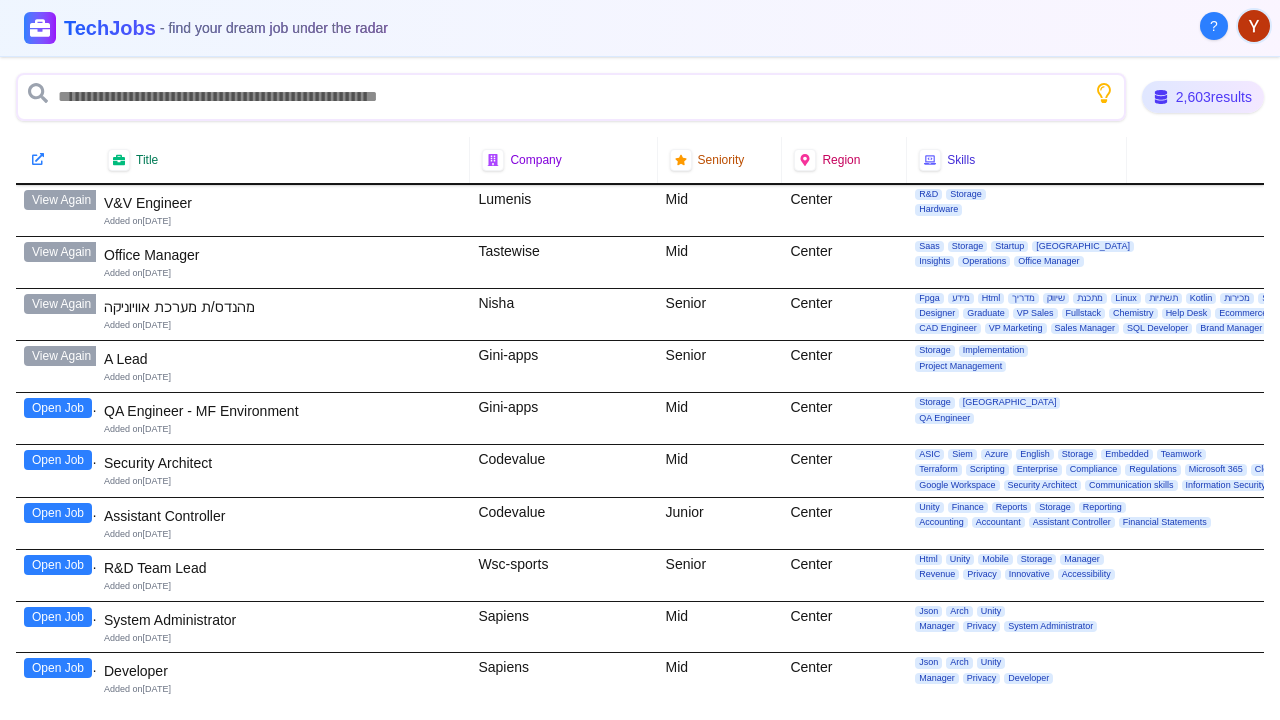 click on "Open Job" at bounding box center [58, 408] 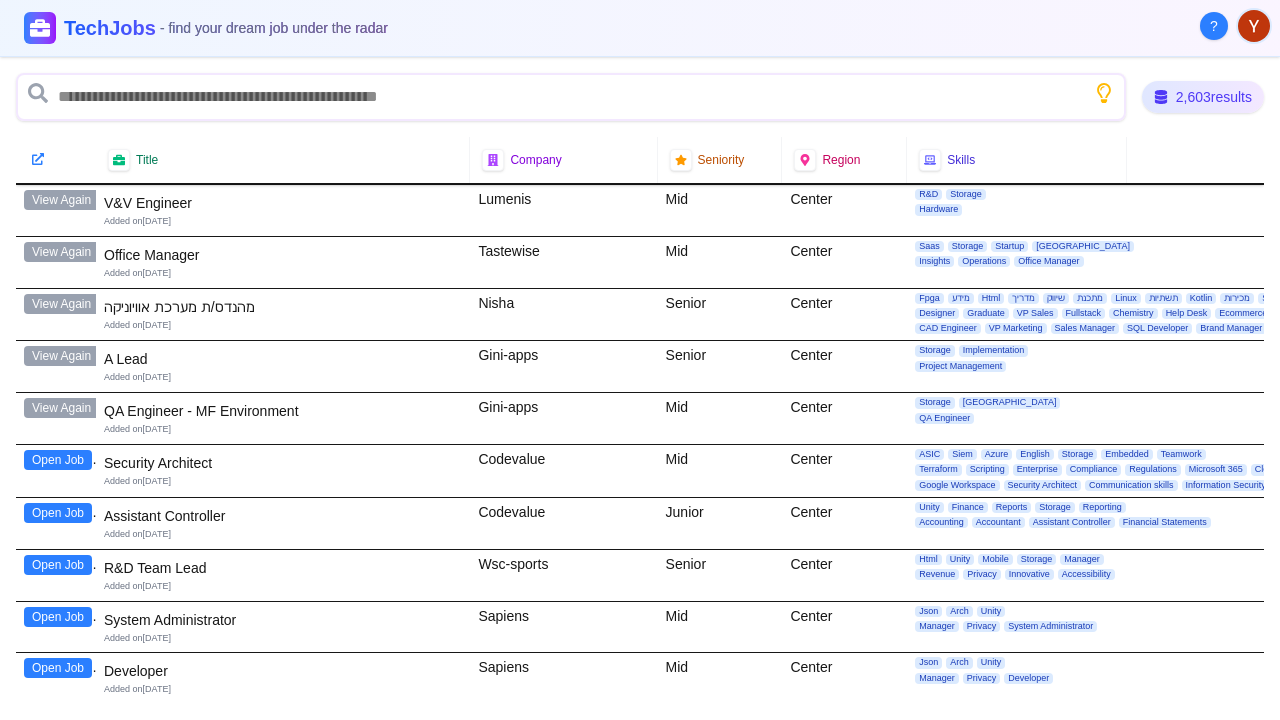 click on "Open Job" at bounding box center [58, 460] 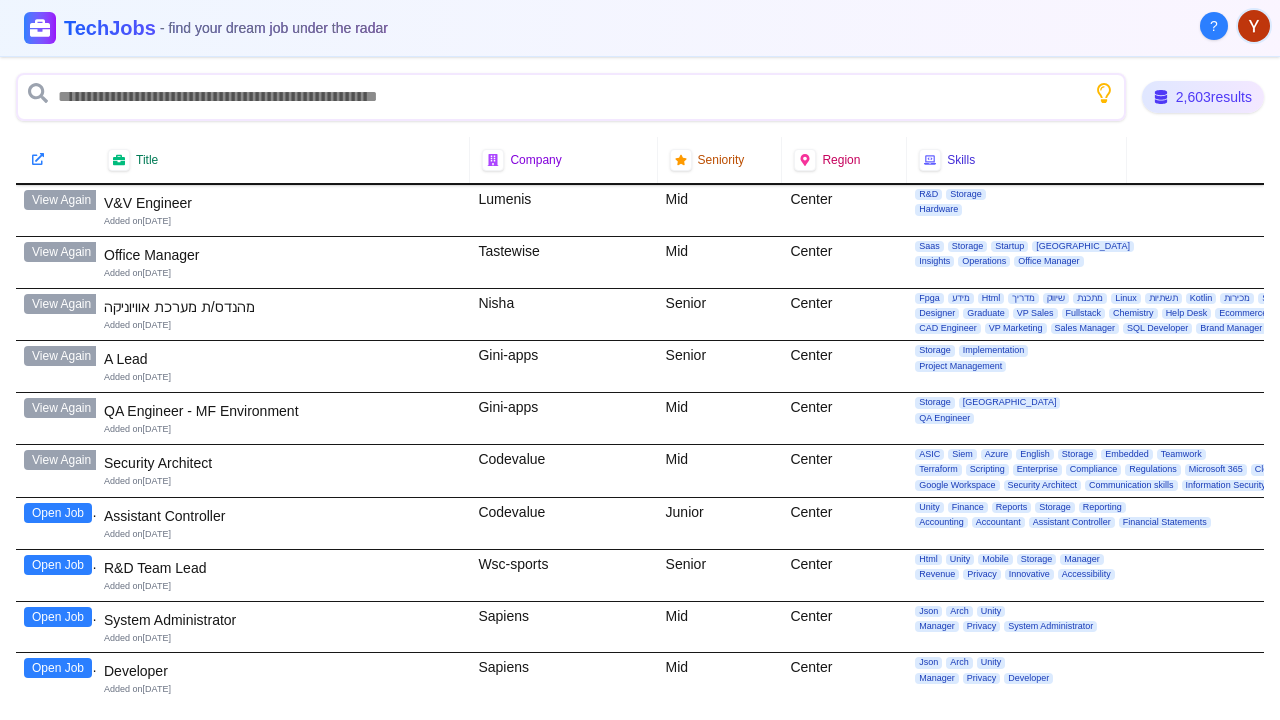 click on "Open Job" at bounding box center (58, 565) 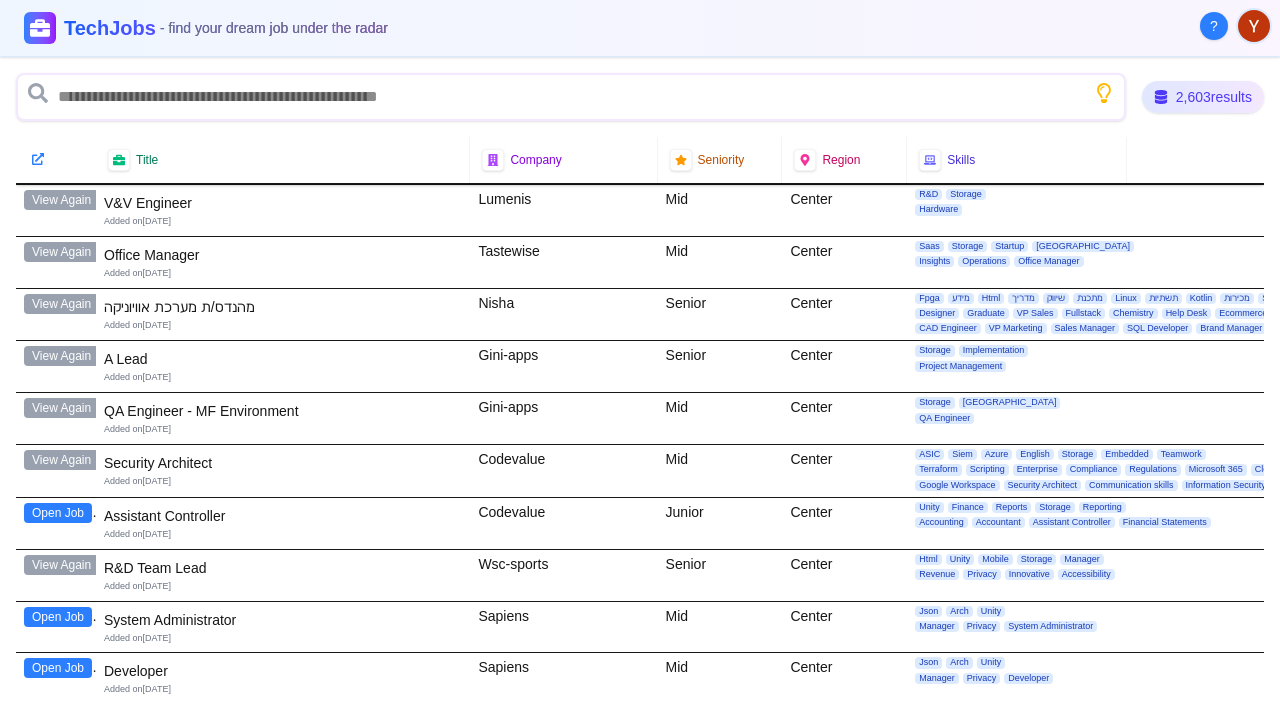 click on "Open Job" at bounding box center [58, 617] 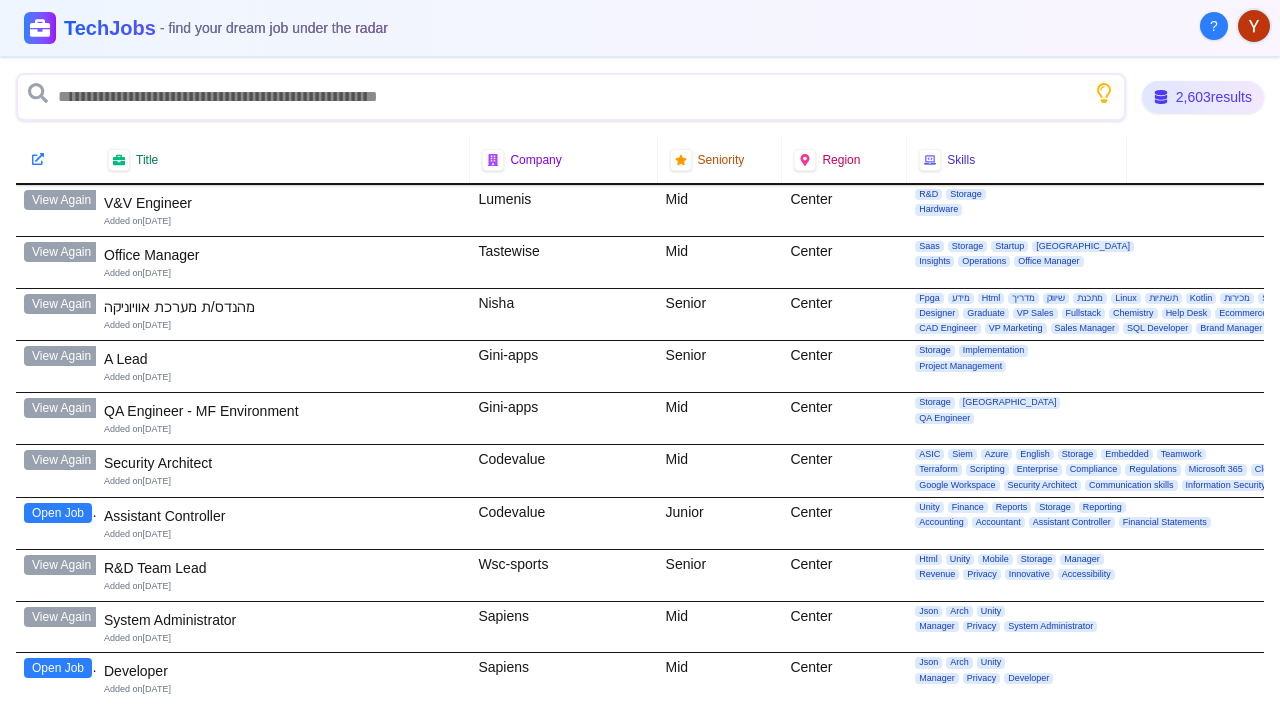click on "Open Job" at bounding box center [58, 668] 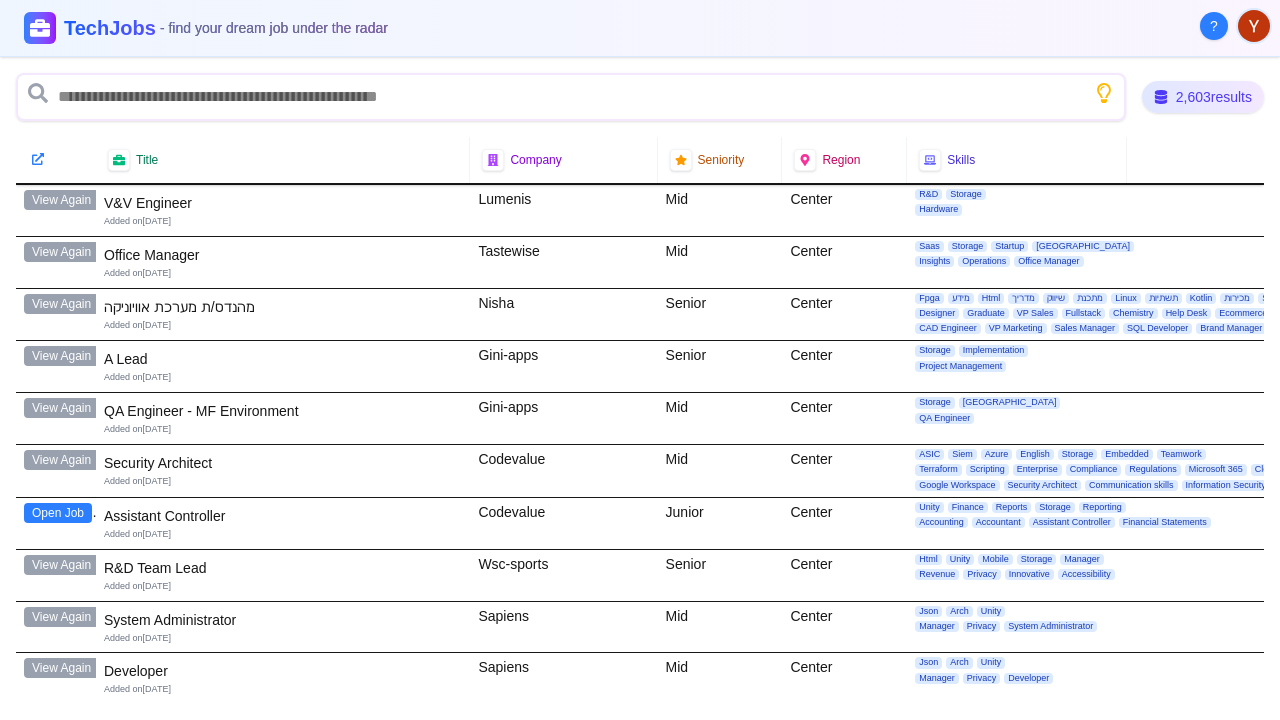 click on "Open Job" at bounding box center (58, 720) 